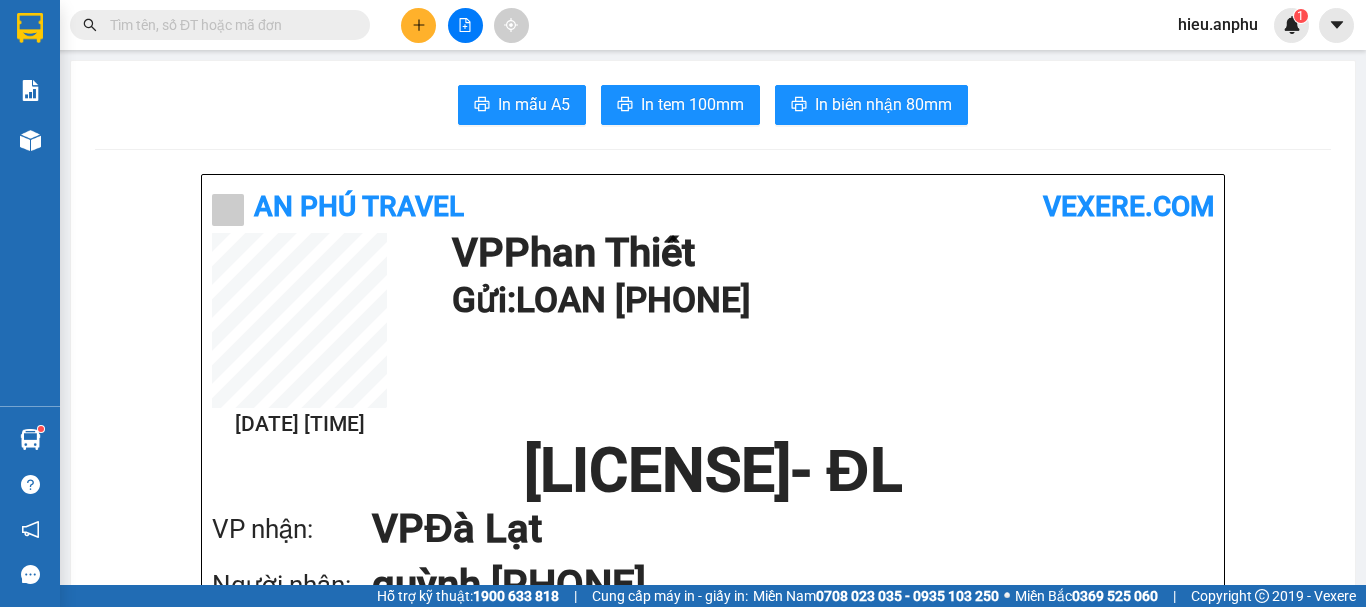 scroll, scrollTop: 0, scrollLeft: 0, axis: both 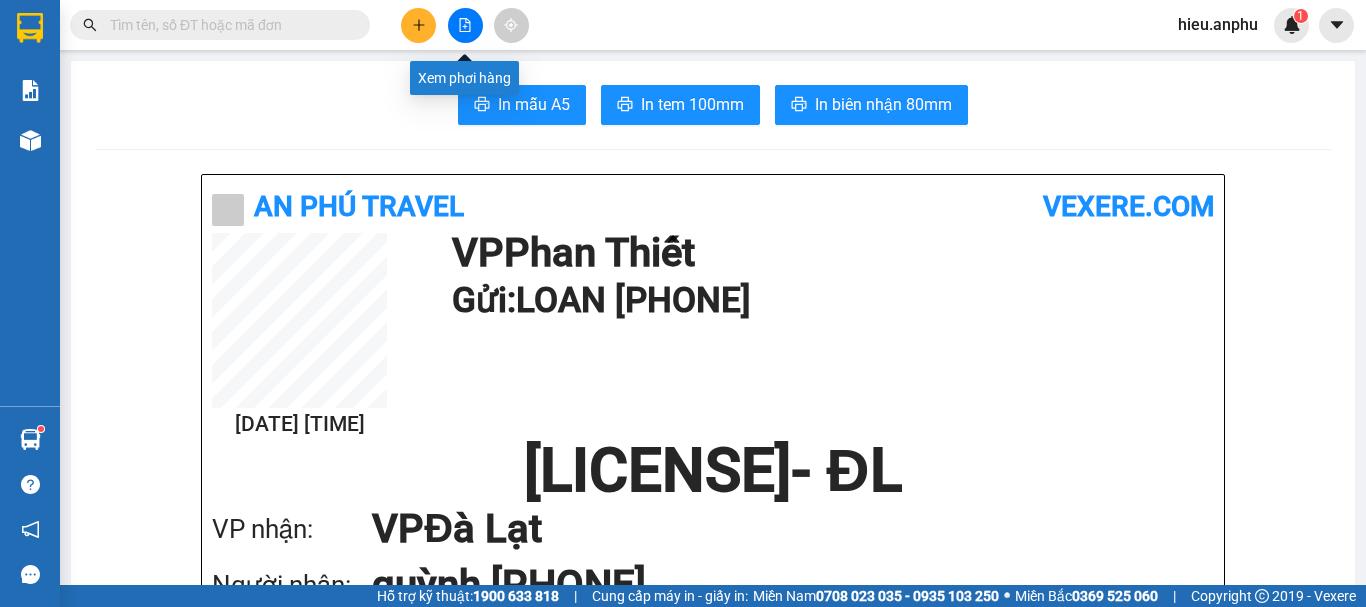 click 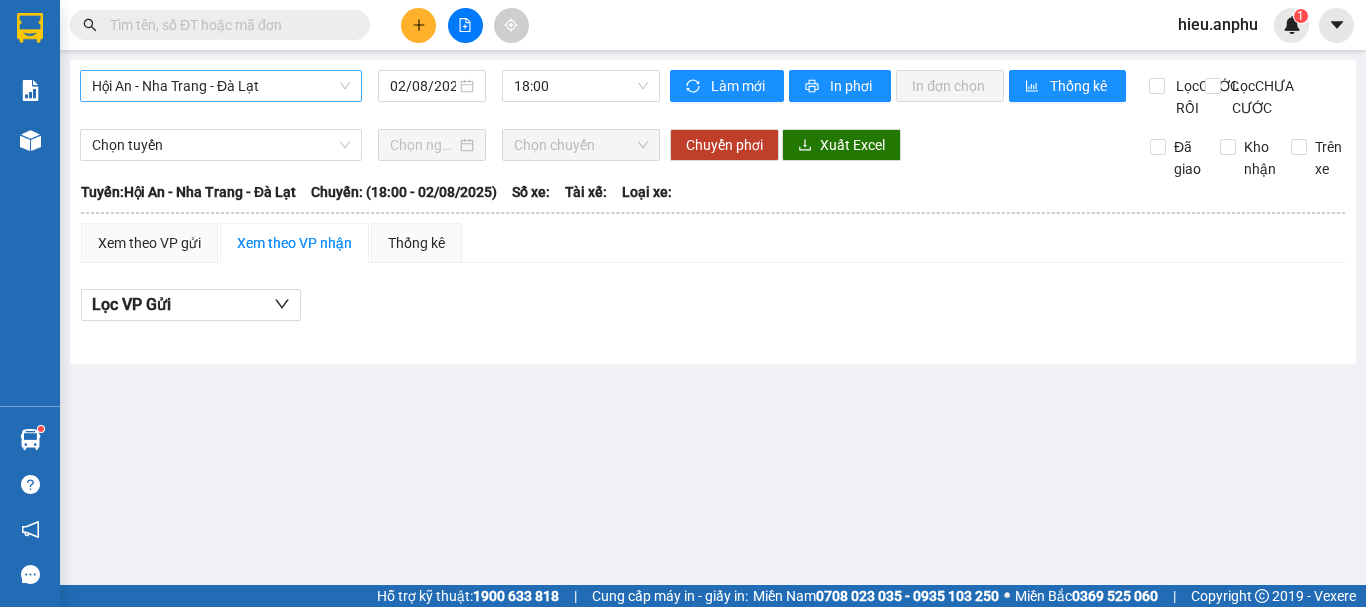 click on "Hội An - Nha Trang - Đà Lạt" at bounding box center (221, 86) 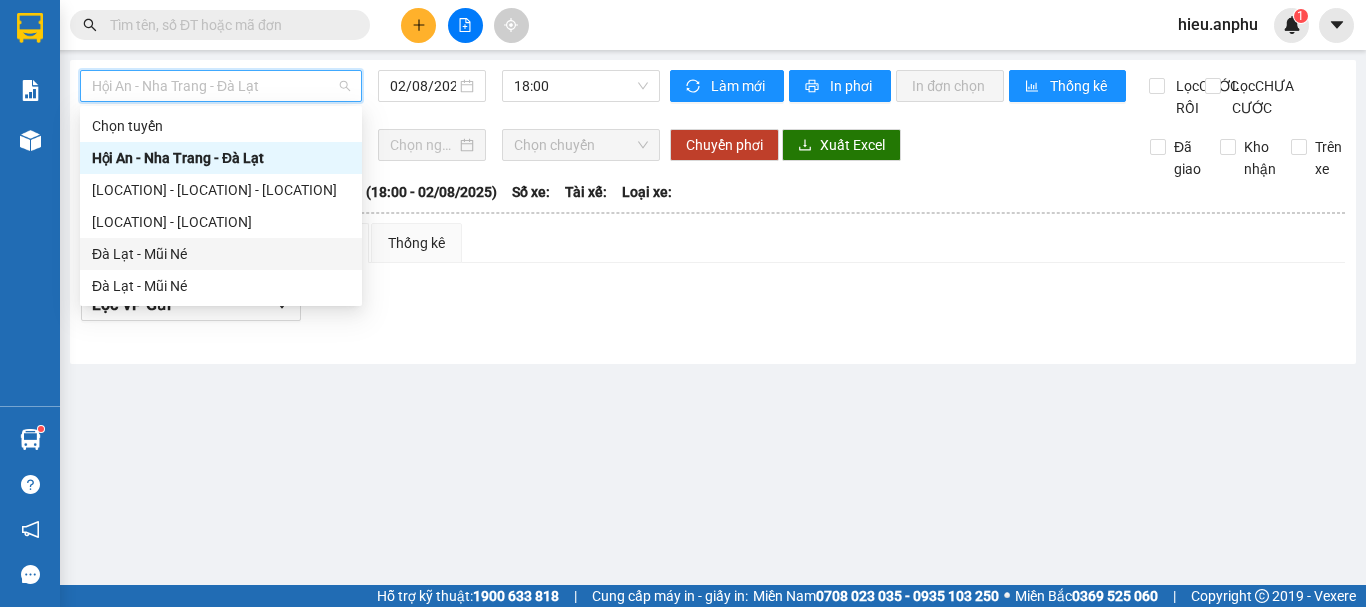 click on "Đà Lạt - Mũi Né" at bounding box center (221, 254) 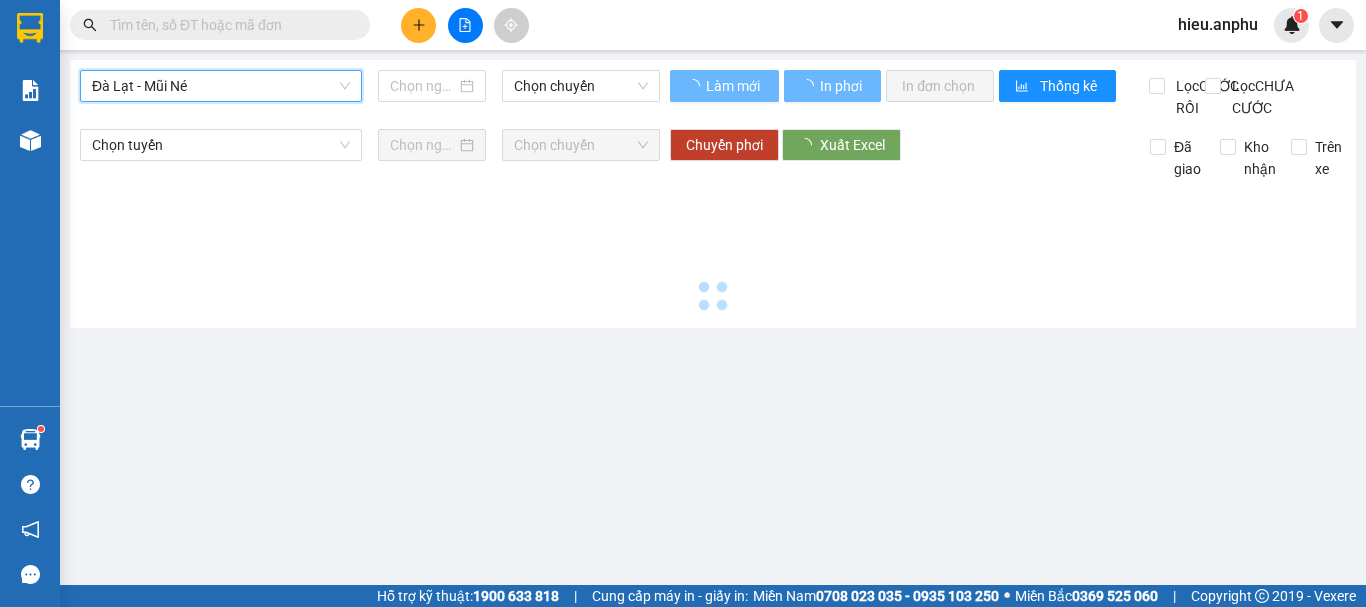 type on "02/08/2025" 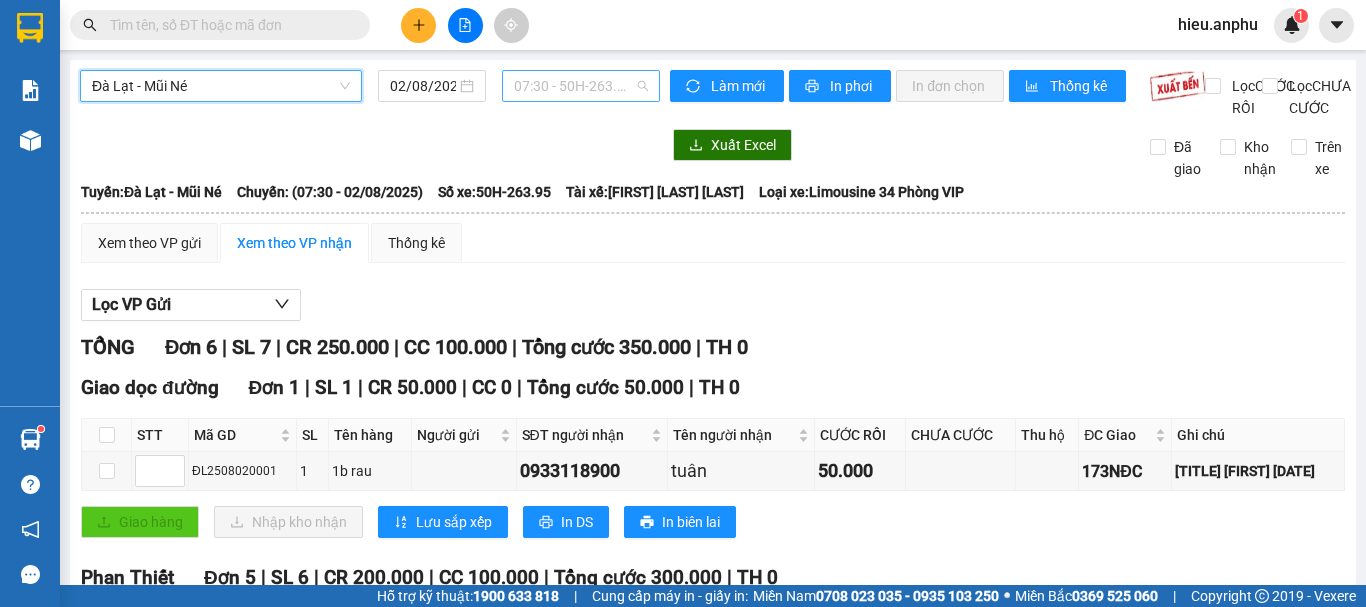 click on "07:30     - 50H-263.95" at bounding box center (581, 86) 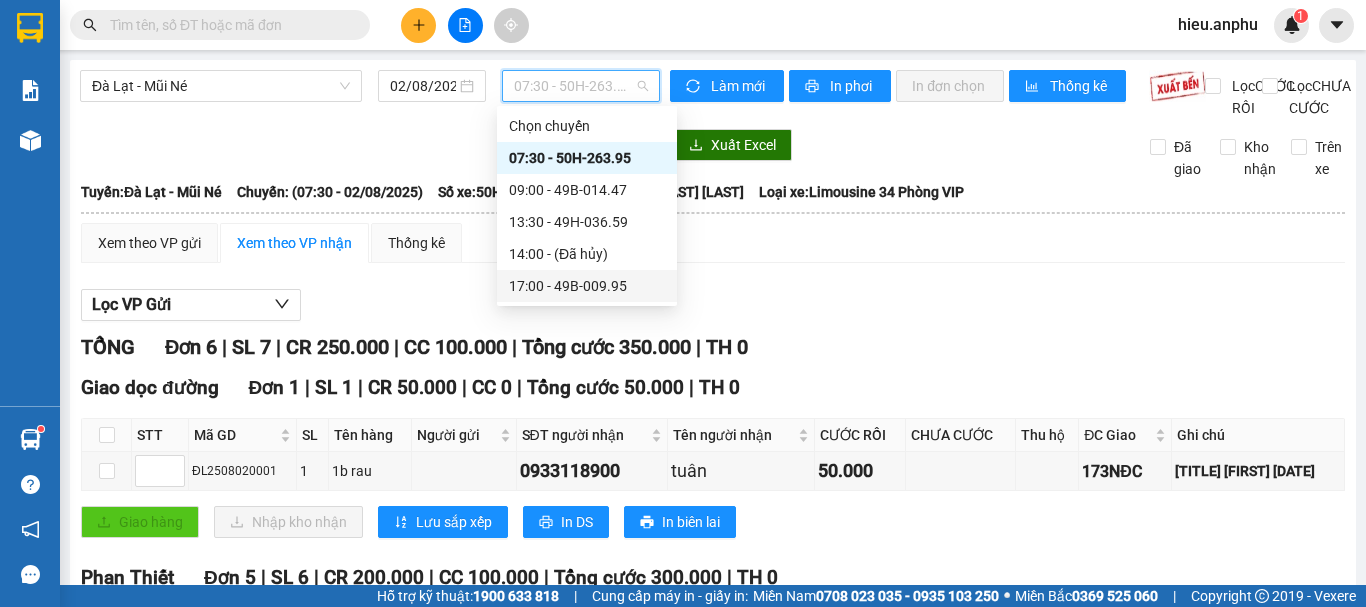 click on "17:00     - 49B-009.95" at bounding box center [587, 286] 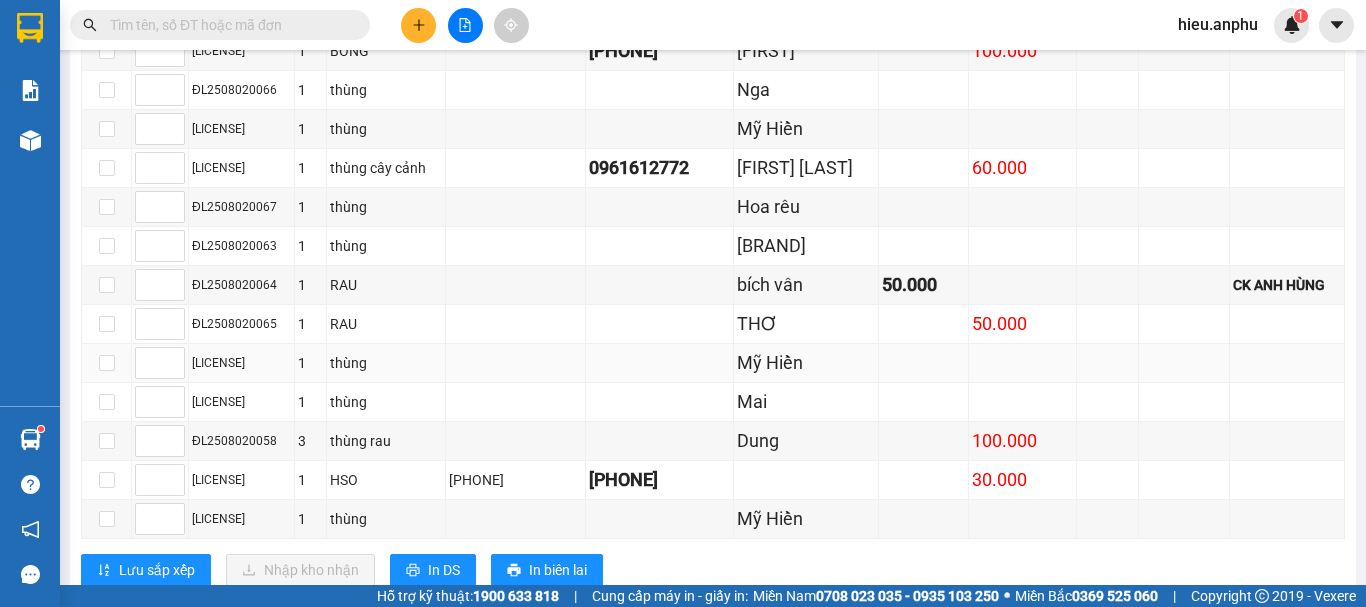 scroll, scrollTop: 1079, scrollLeft: 0, axis: vertical 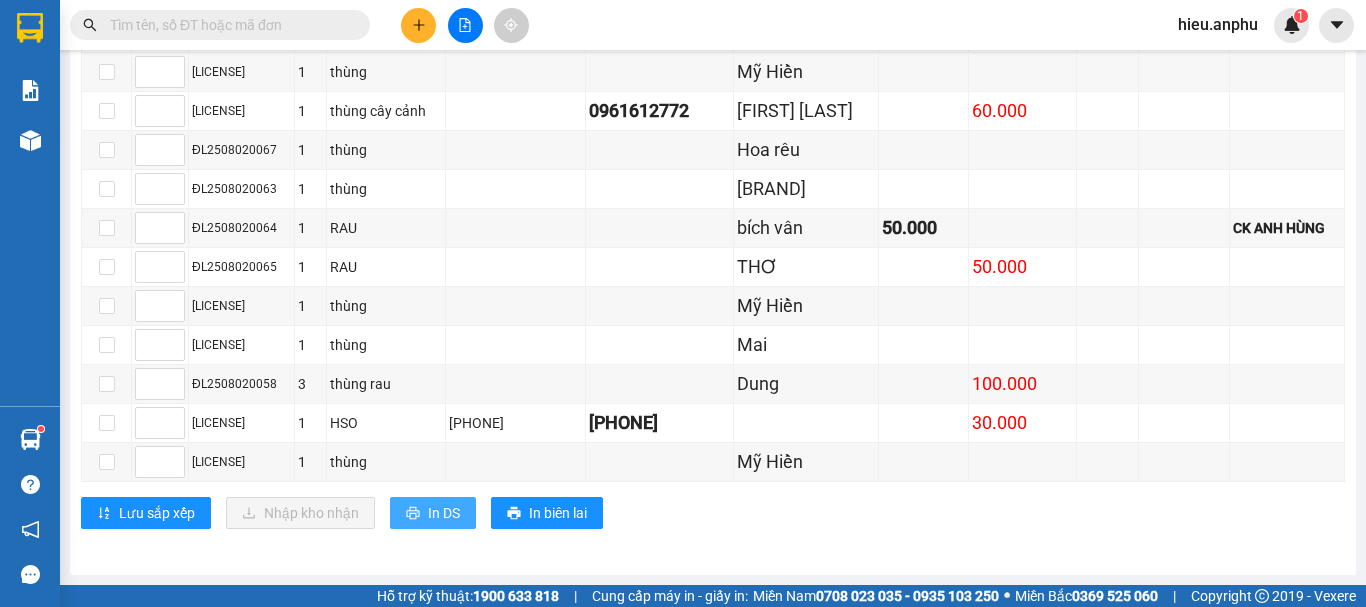 click on "In DS" at bounding box center (444, 513) 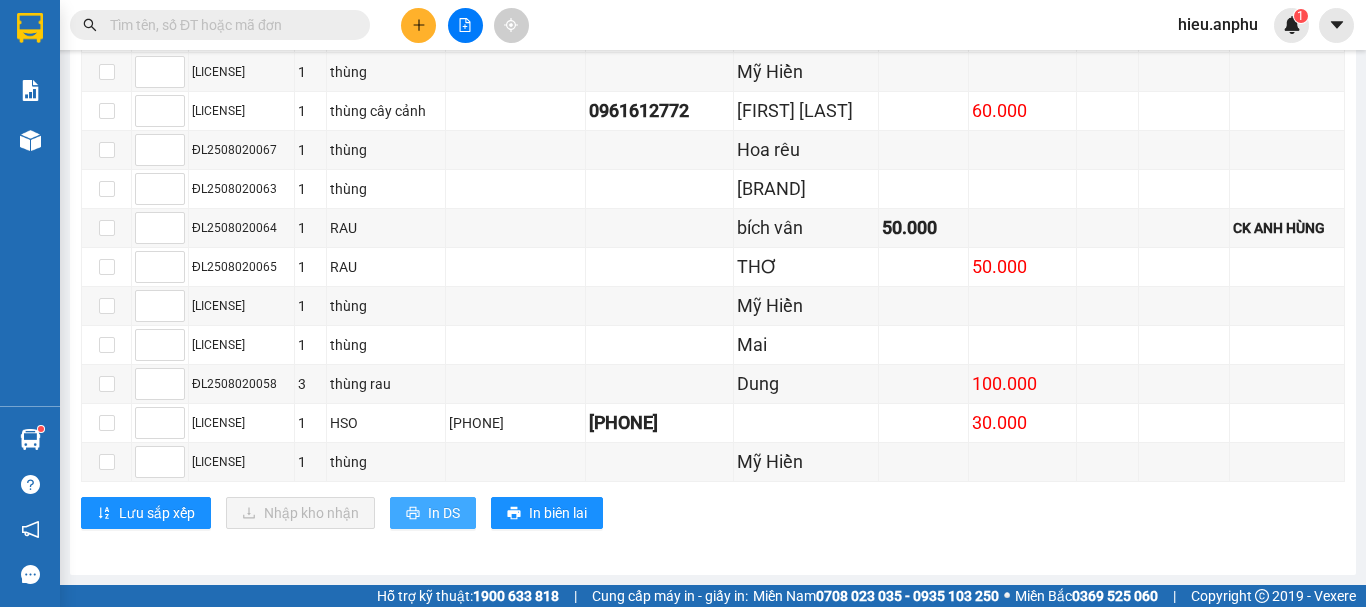 scroll, scrollTop: 0, scrollLeft: 0, axis: both 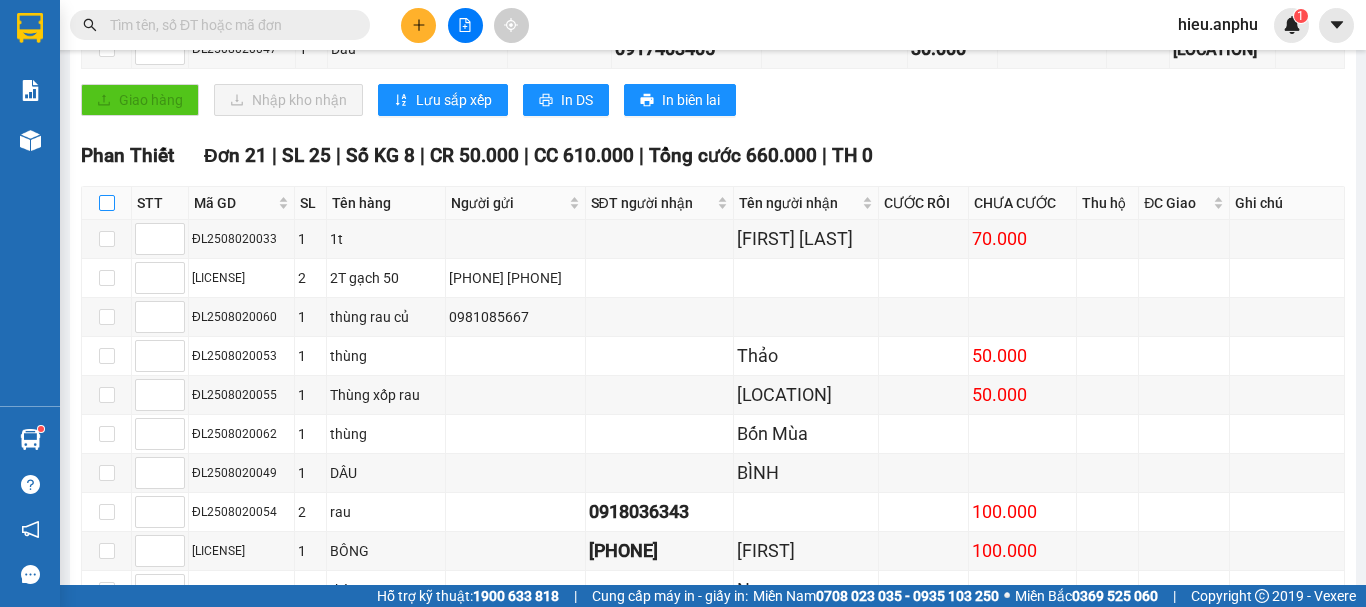 click at bounding box center (107, 203) 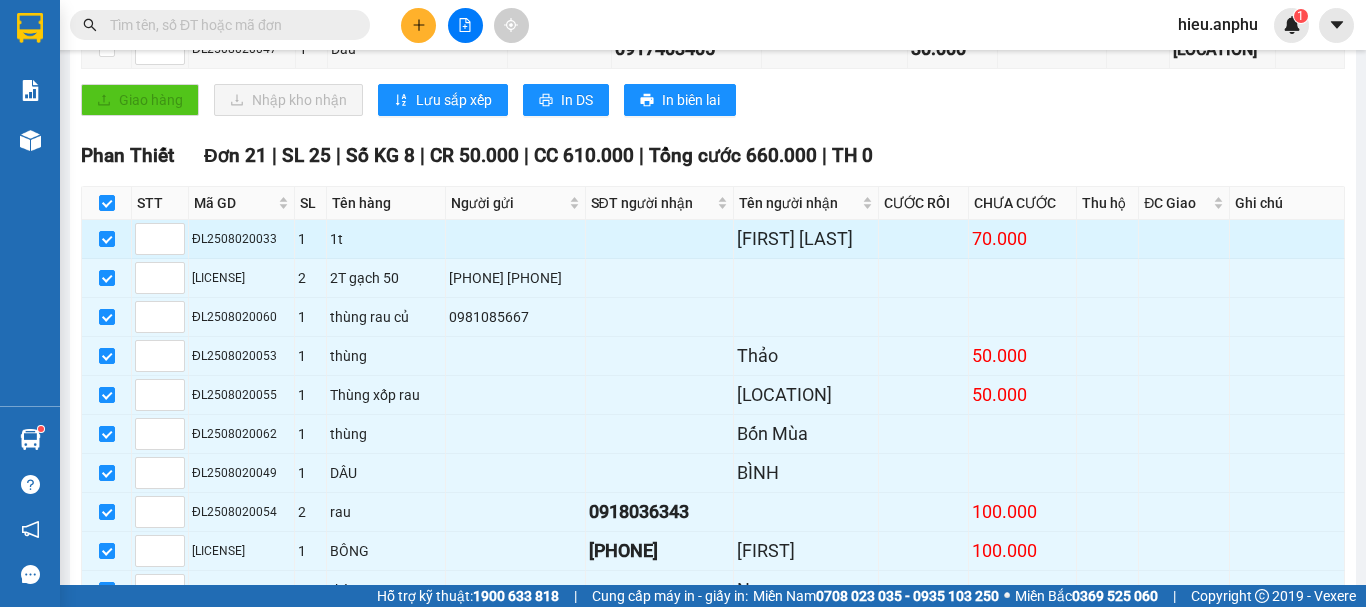 checkbox on "true" 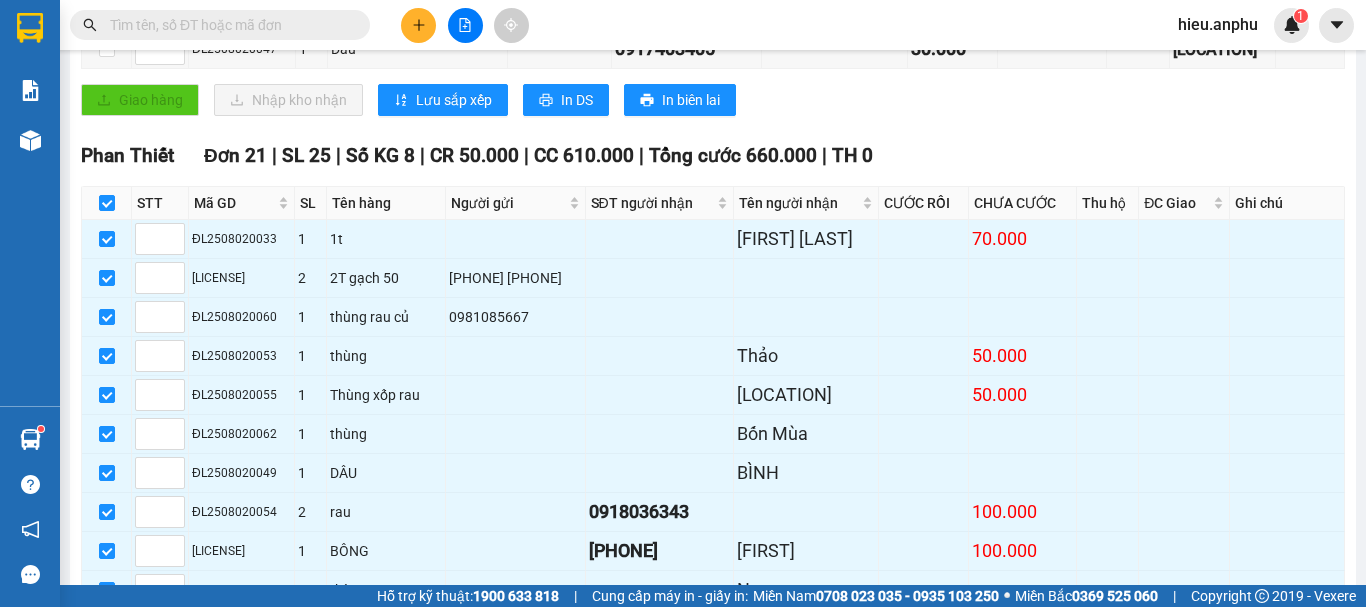 scroll, scrollTop: 900, scrollLeft: 0, axis: vertical 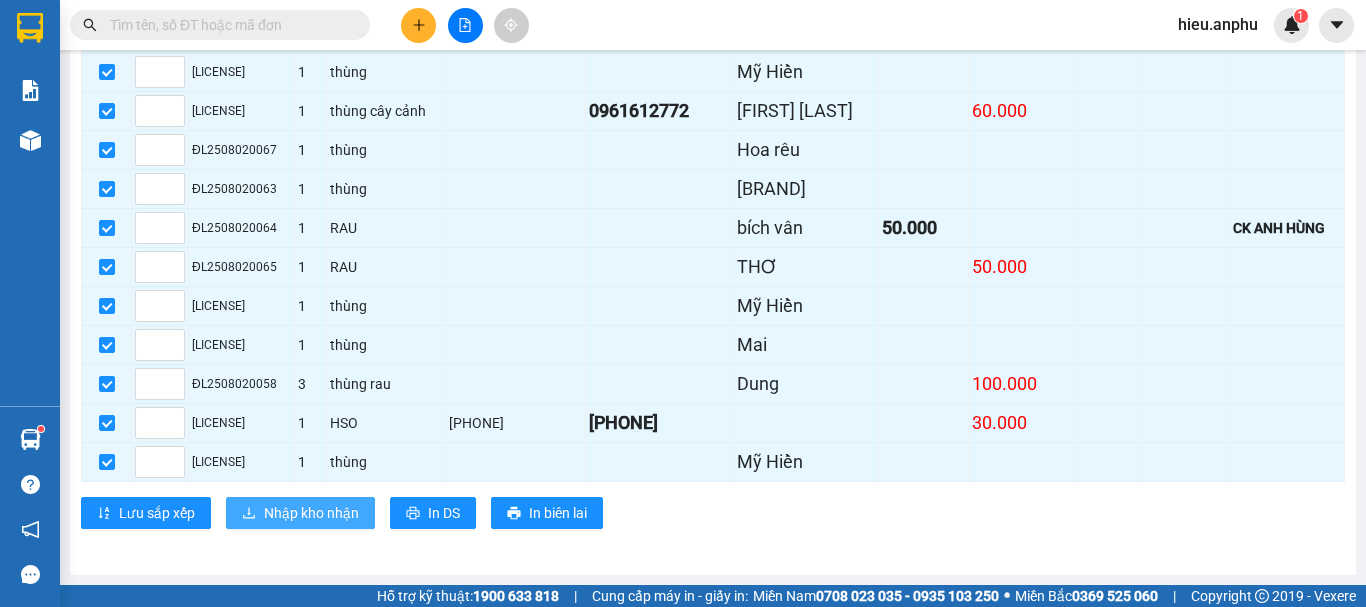 click on "Nhập kho nhận" at bounding box center (311, 513) 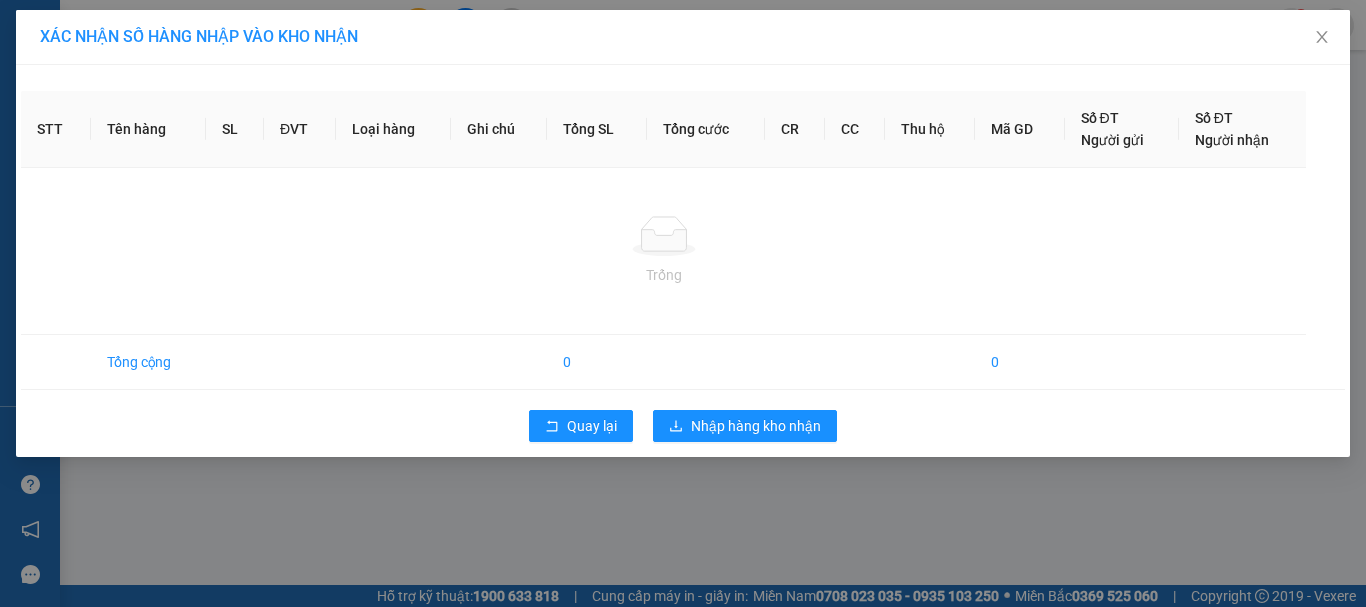 scroll, scrollTop: 0, scrollLeft: 0, axis: both 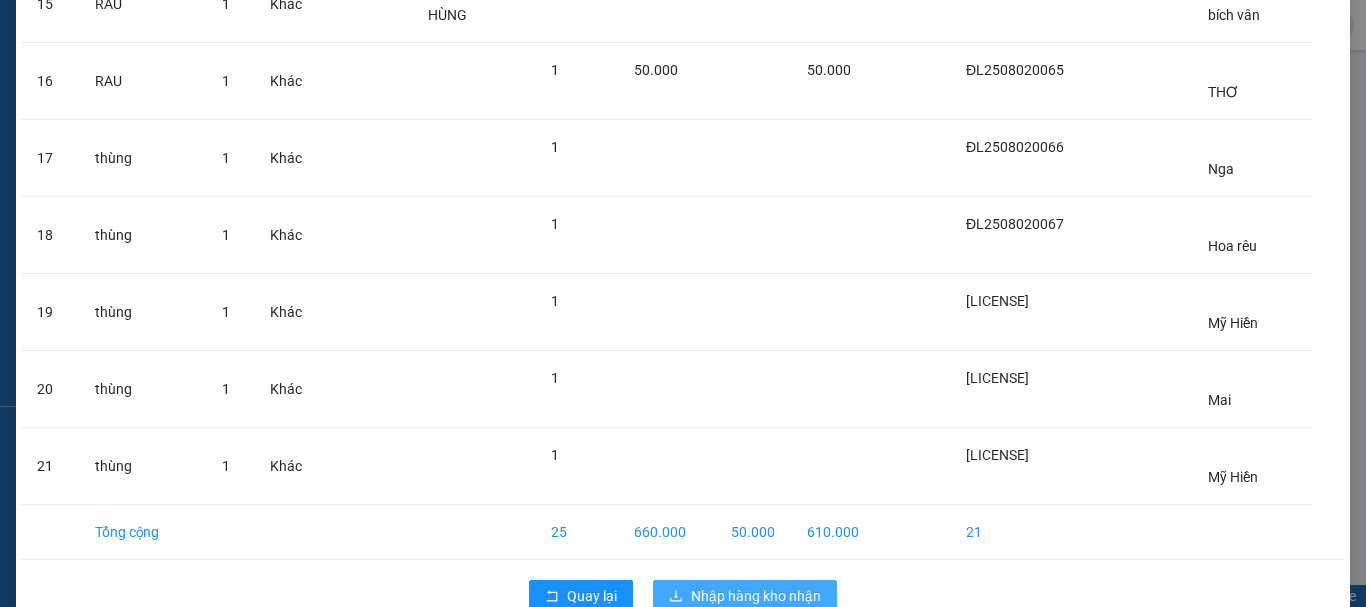 click on "Nhập hàng kho nhận" at bounding box center (756, 596) 